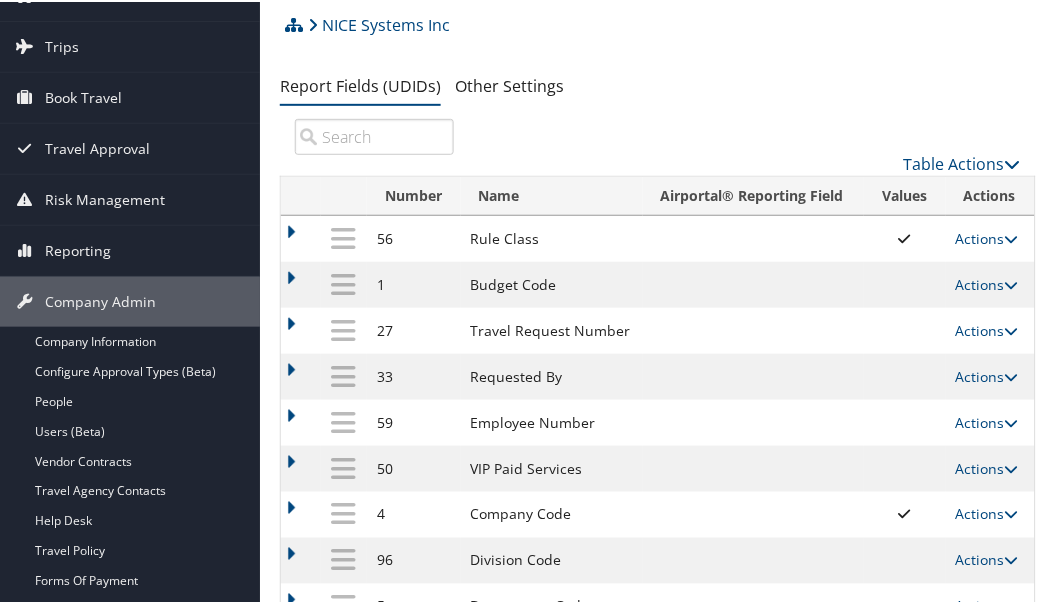 scroll, scrollTop: 222, scrollLeft: 0, axis: vertical 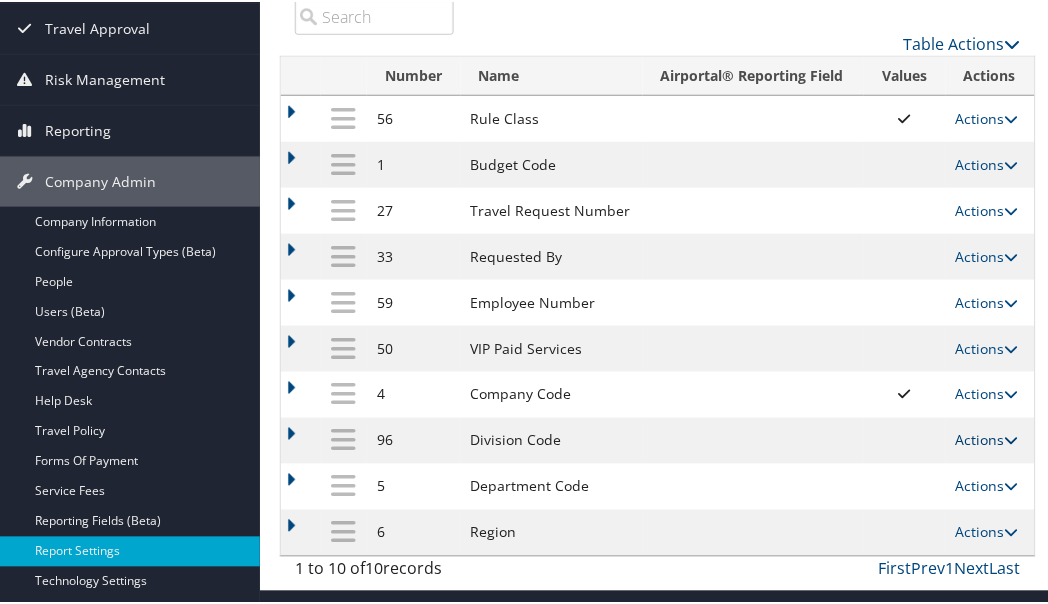 click on "Actions" at bounding box center (987, 438) 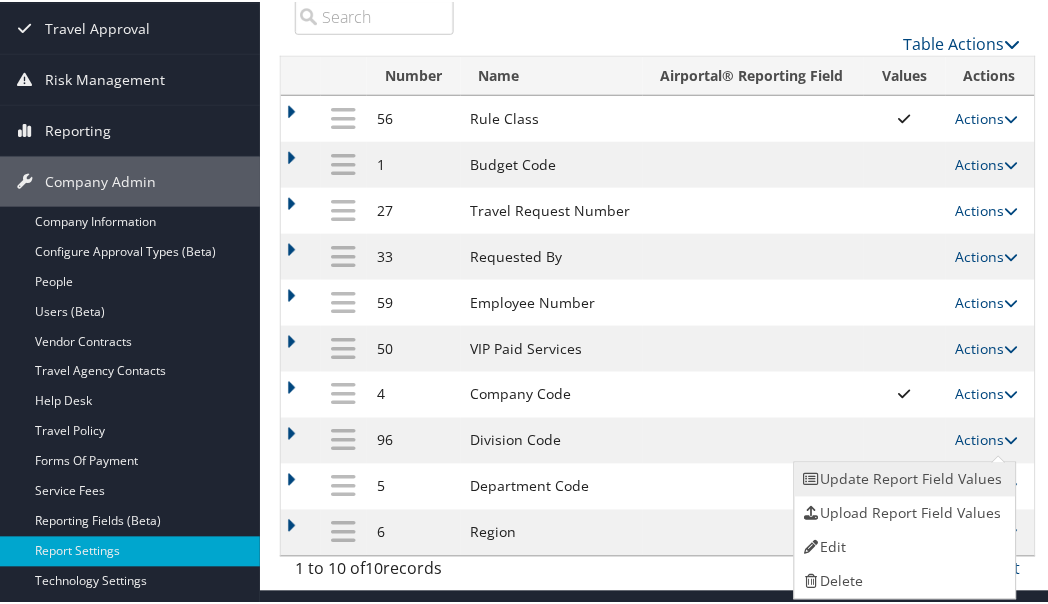click on "Update Report Field Values" at bounding box center [903, 478] 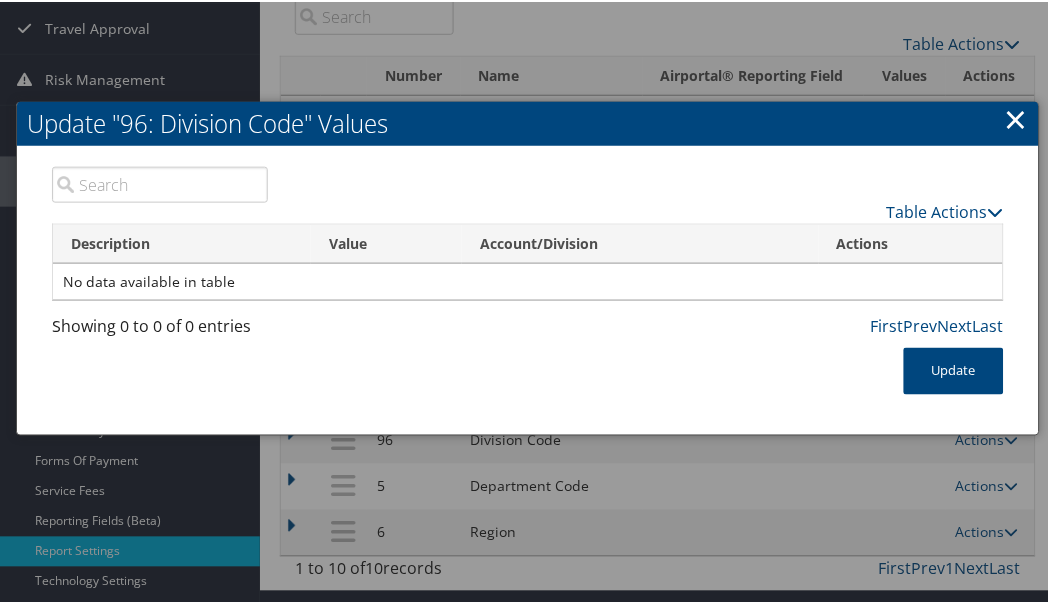 click on "×" at bounding box center (1016, 117) 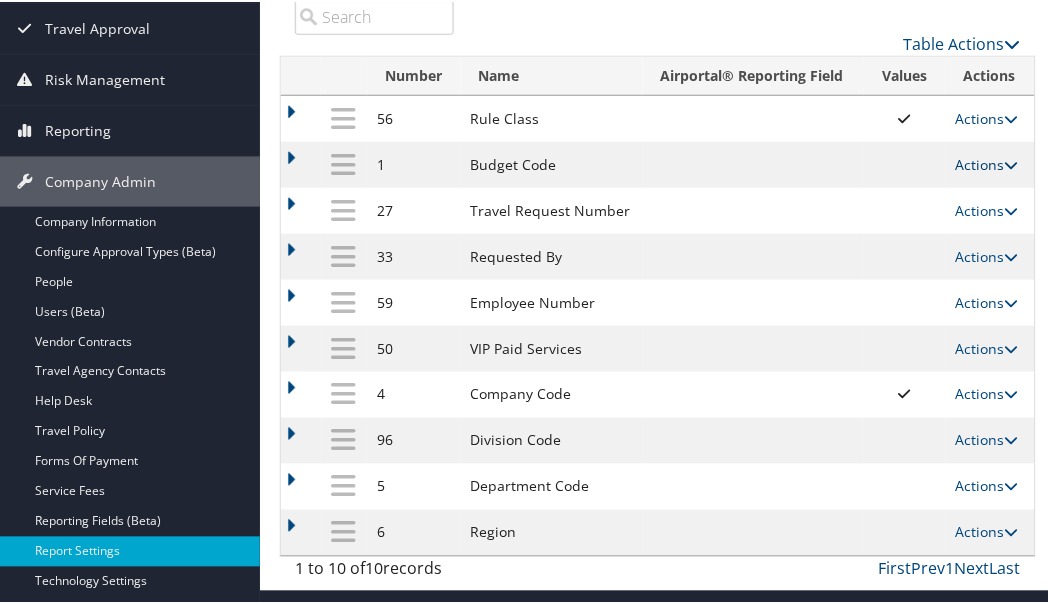 click on "Actions" at bounding box center (987, 162) 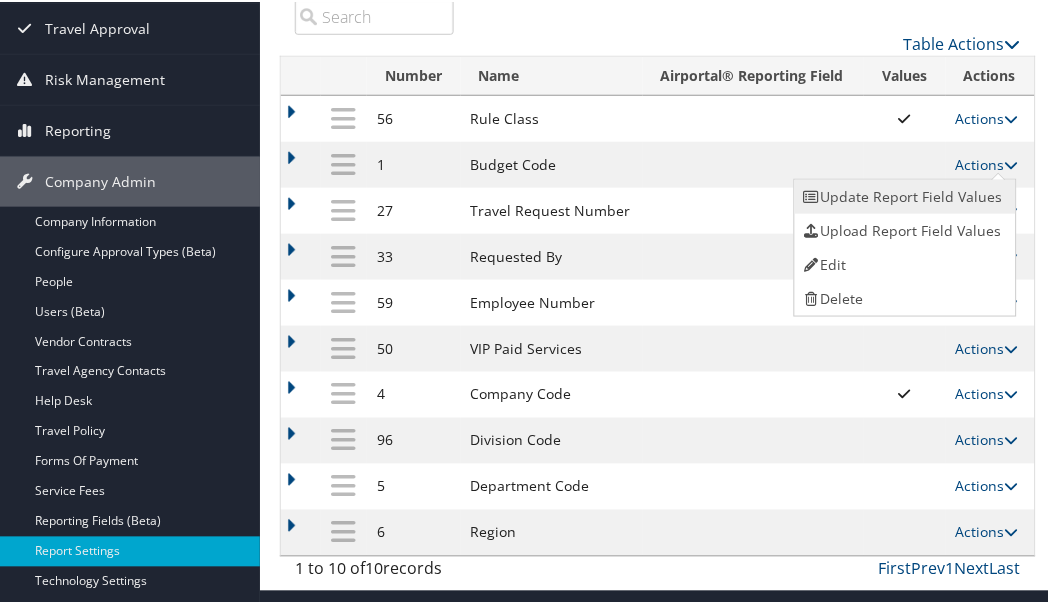 click on "Update Report Field Values" at bounding box center [903, 195] 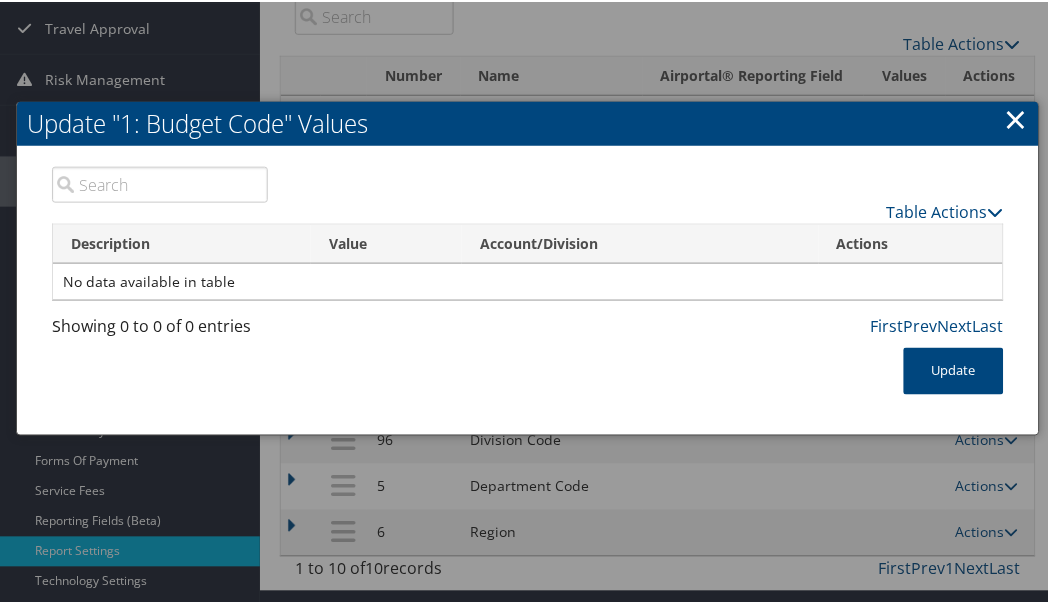 click on "×" at bounding box center (1016, 117) 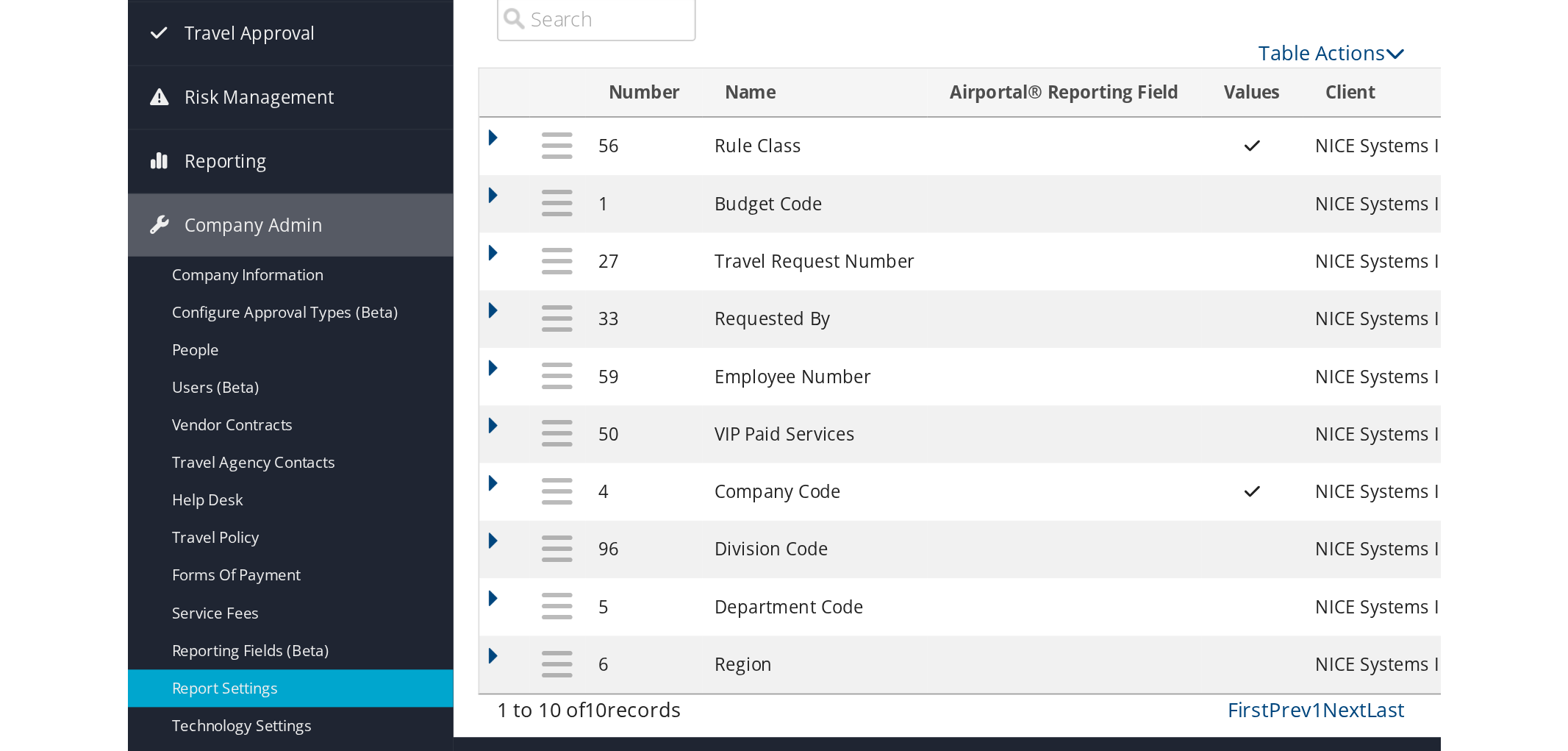 scroll, scrollTop: 0, scrollLeft: 0, axis: both 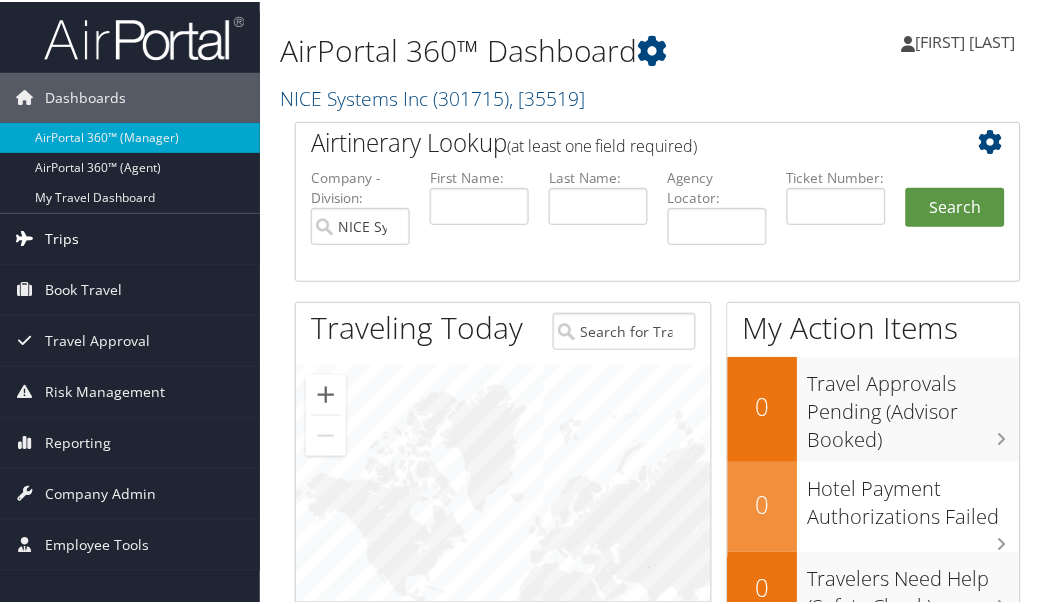 click on "Trips" at bounding box center (62, 237) 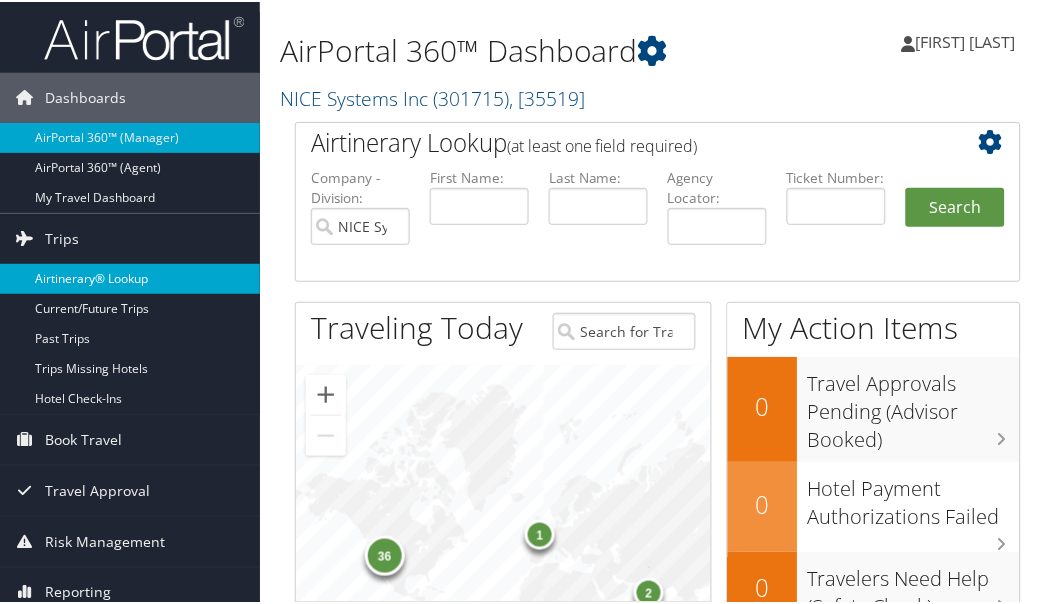 click on "Airtinerary® Lookup" at bounding box center (130, 277) 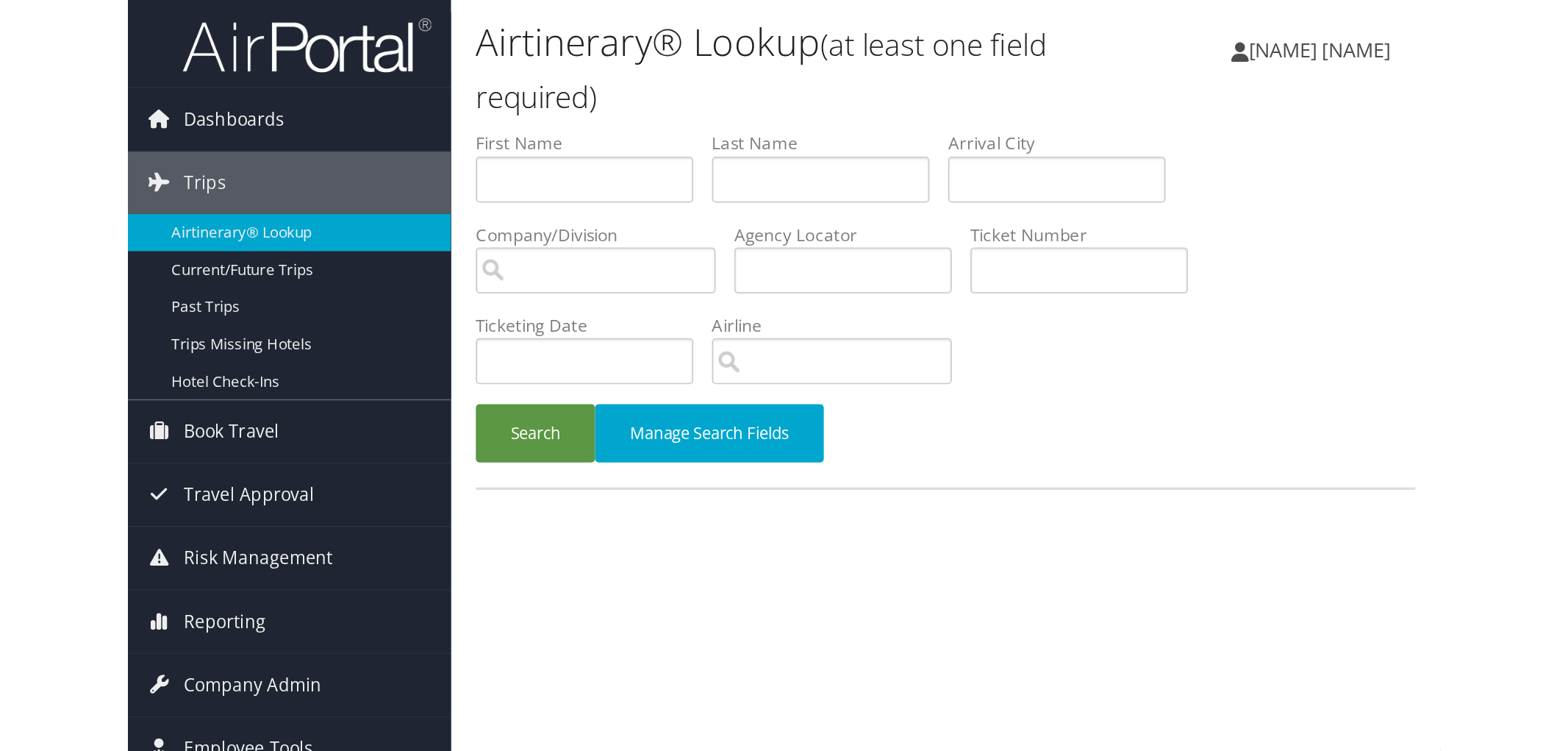 scroll, scrollTop: 0, scrollLeft: 0, axis: both 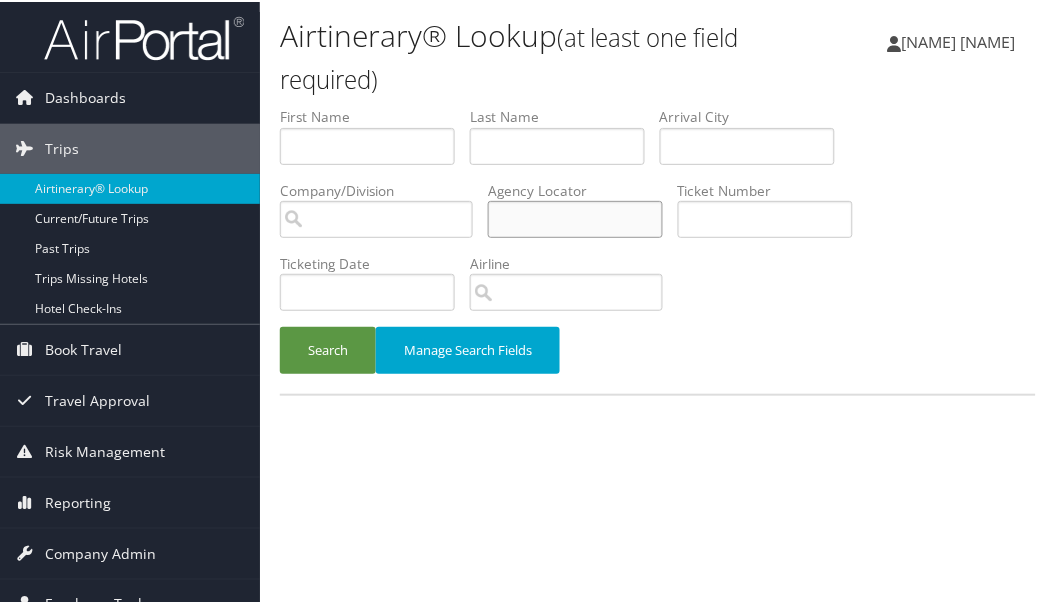 click at bounding box center (575, 217) 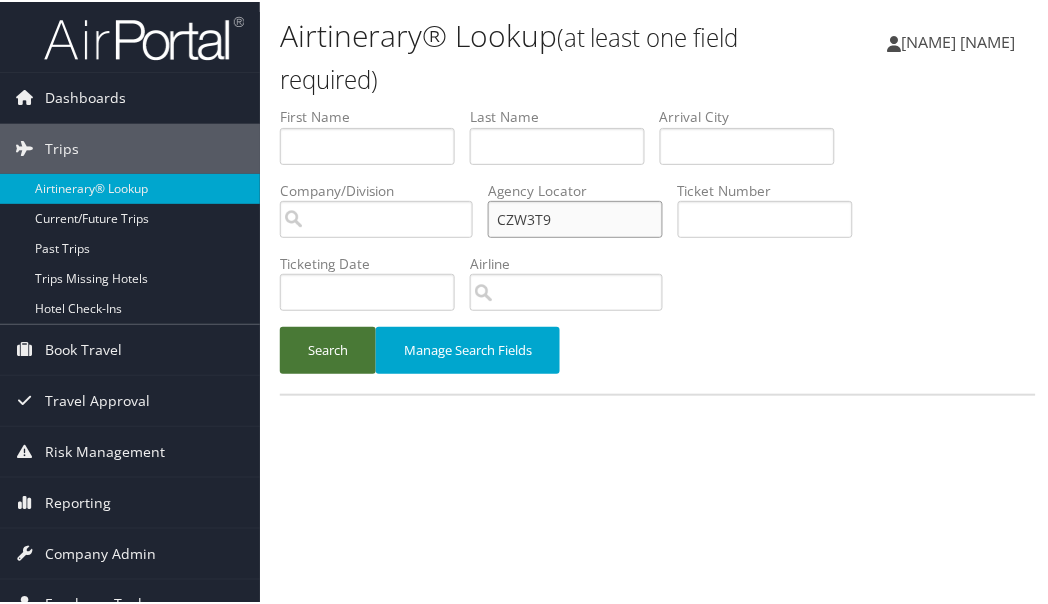 type on "CZW3T9" 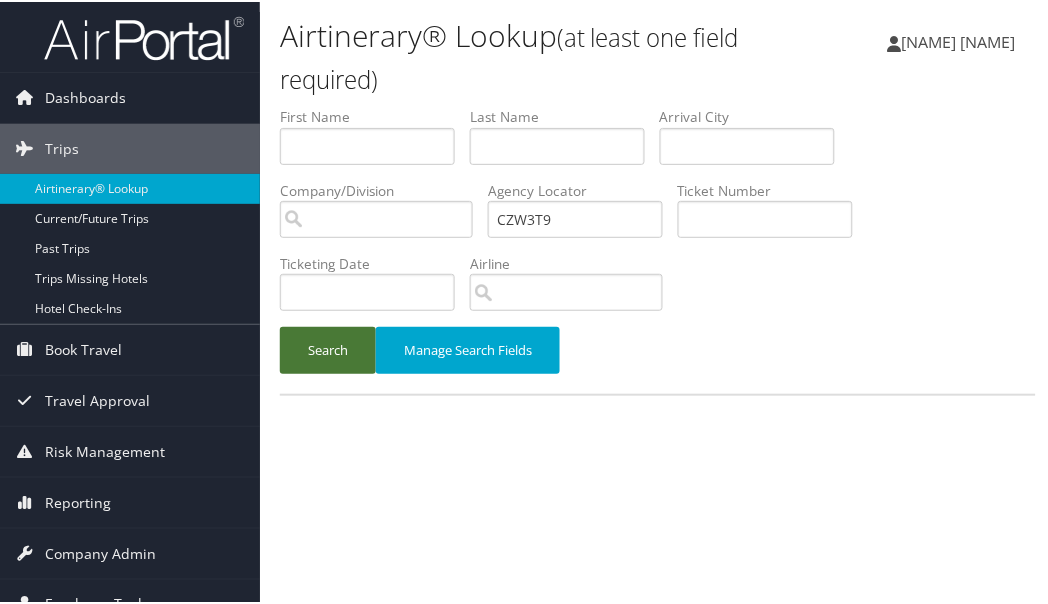 click on "Search" at bounding box center [328, 348] 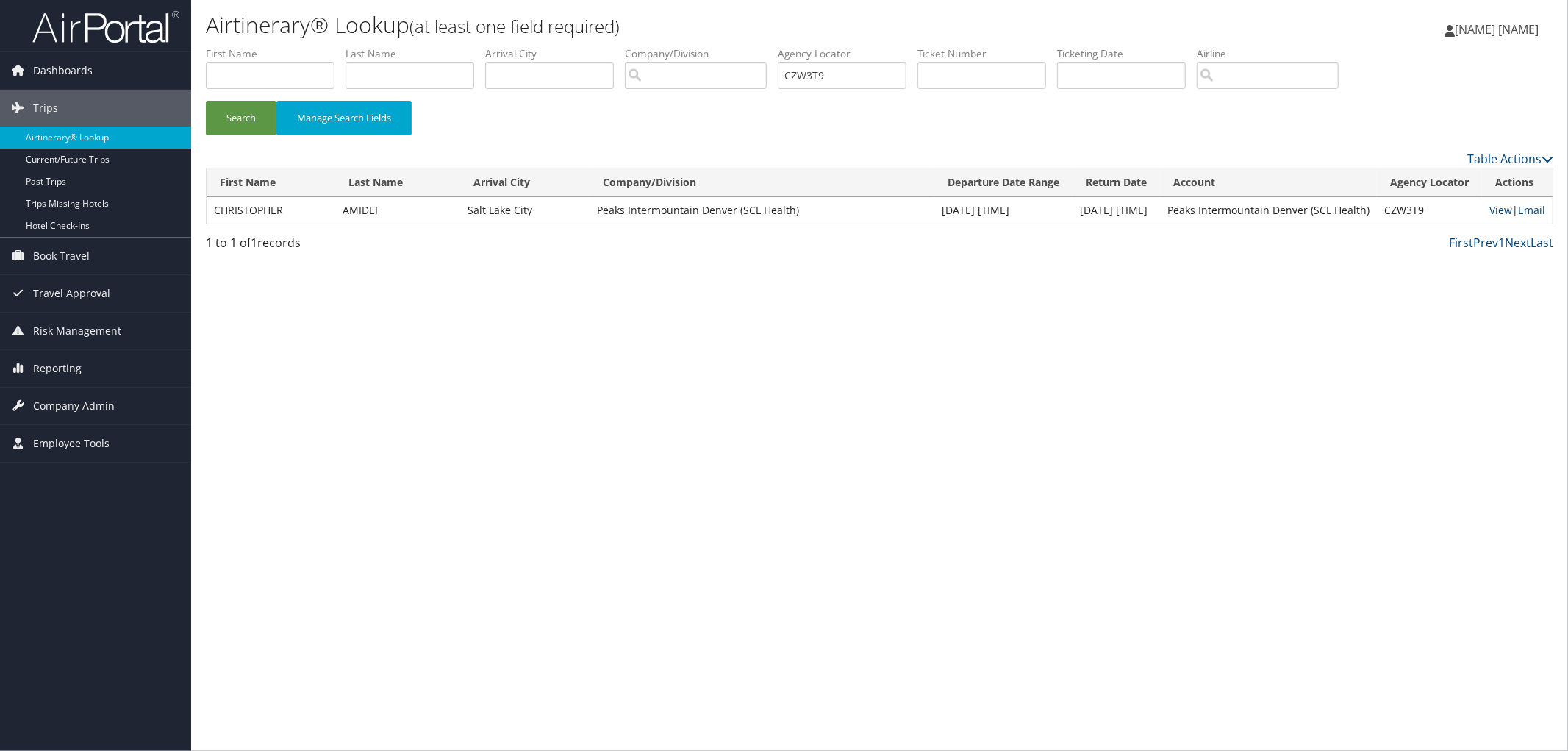 click on "View" at bounding box center [1500, 210] 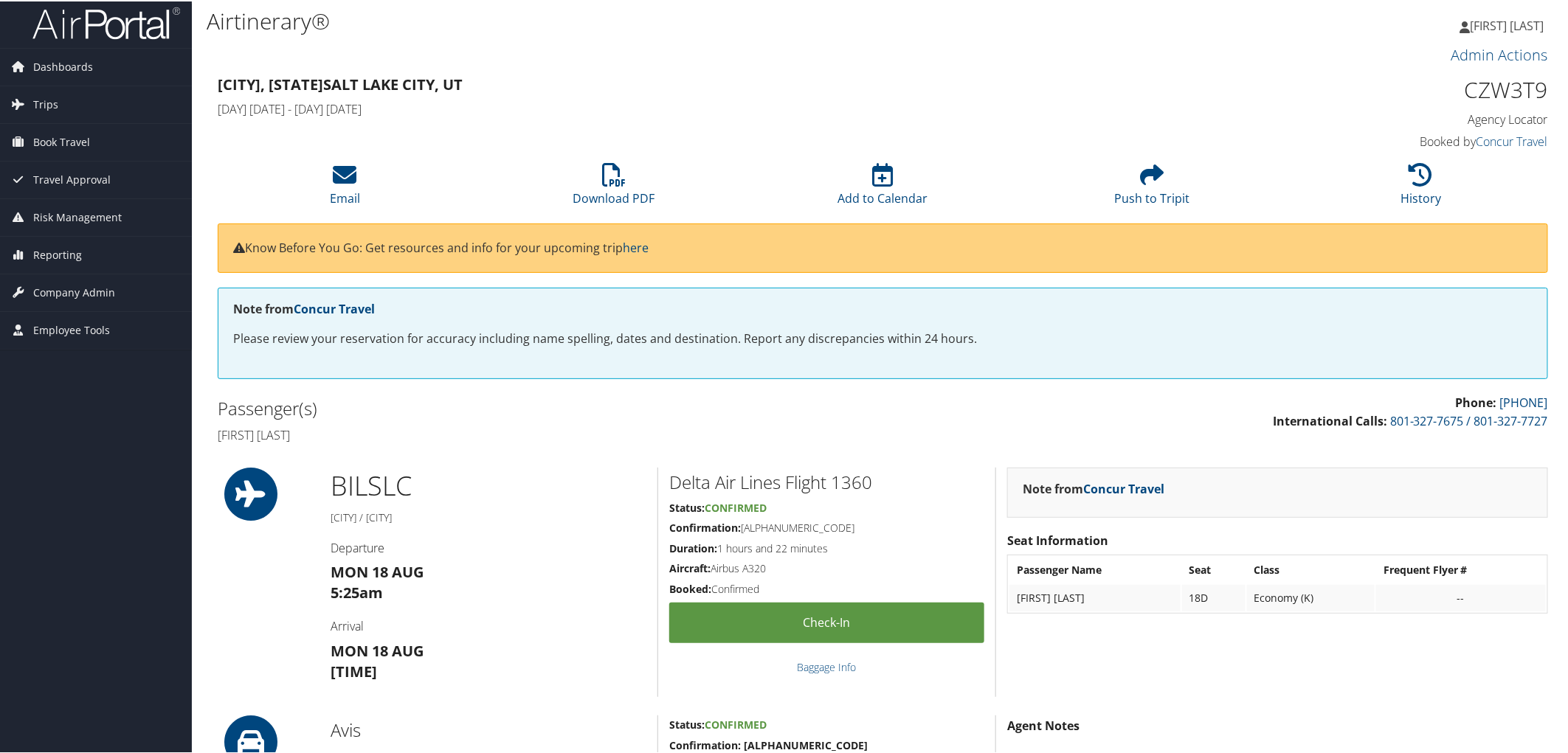 scroll, scrollTop: 0, scrollLeft: 0, axis: both 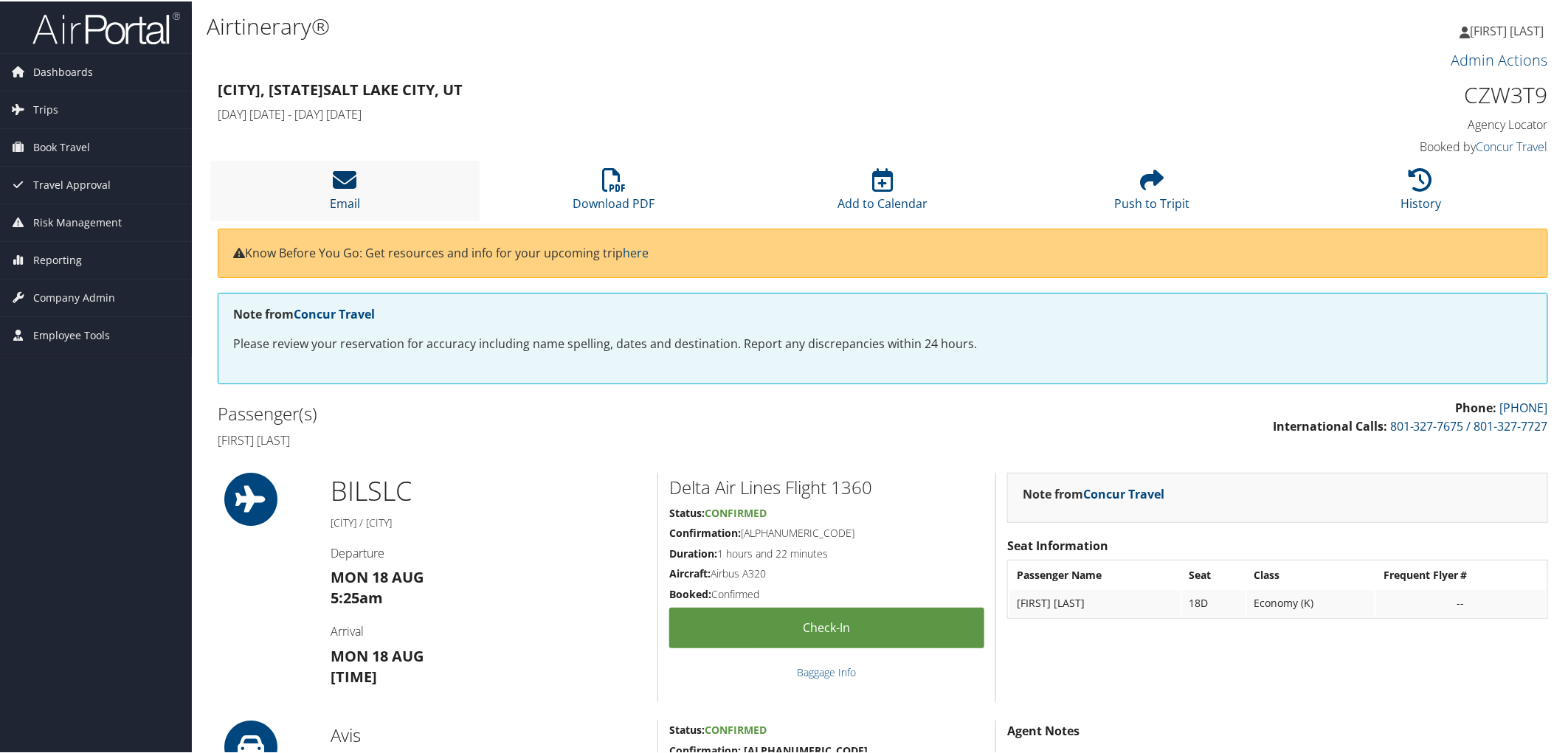 click at bounding box center (345, 178) 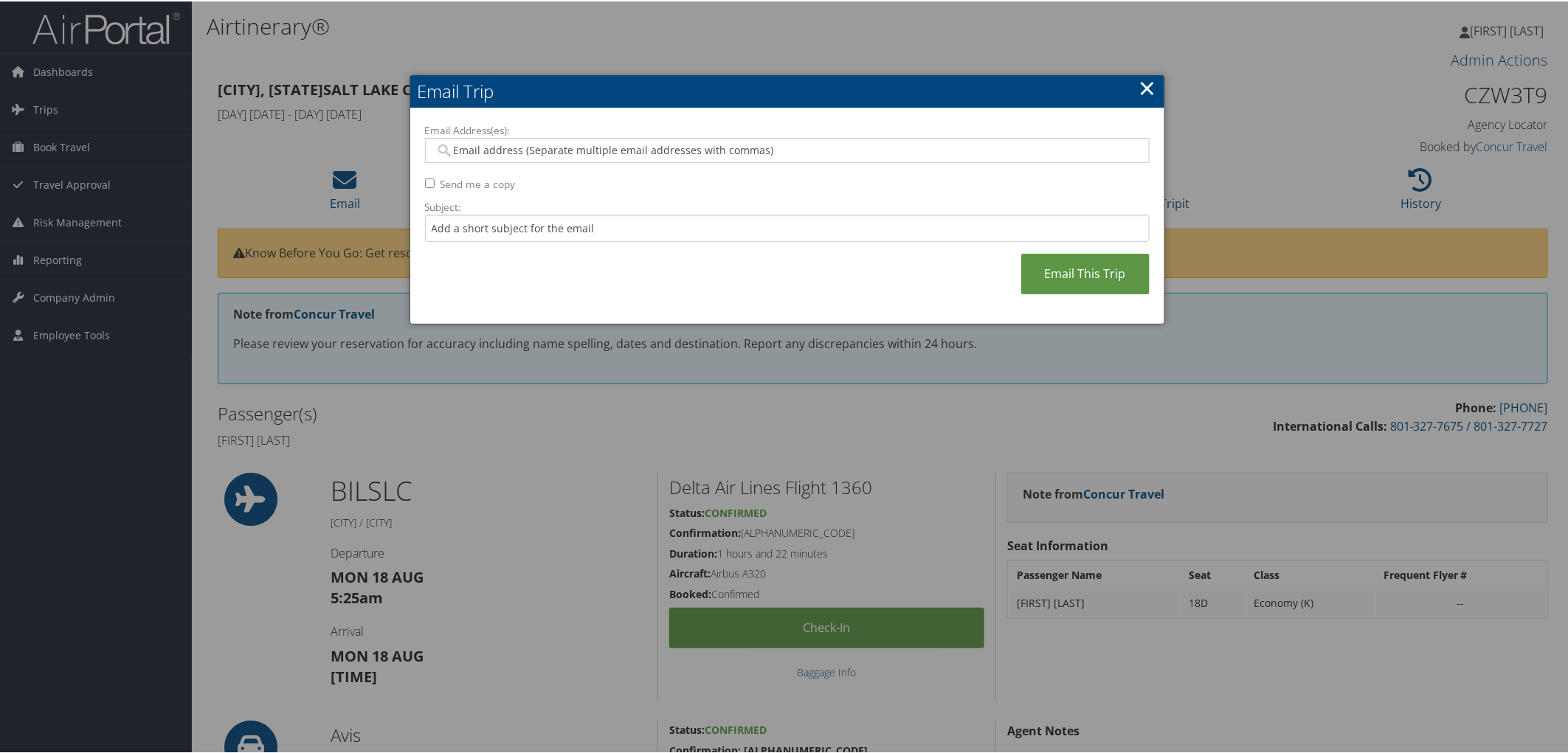 click on "Email Address(es):" at bounding box center [787, 149] 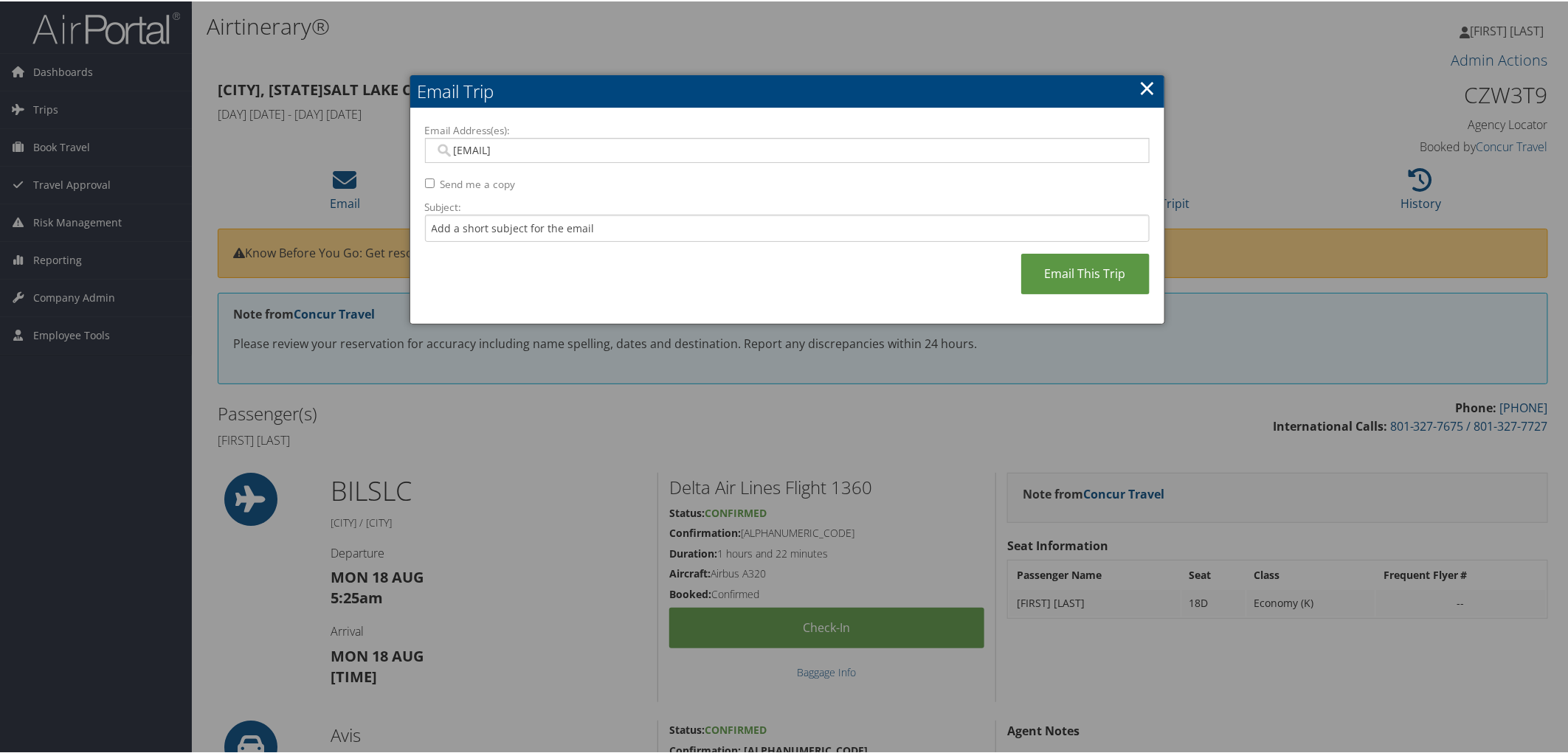 type on "CHRIS.AMIDEI@IMAIL.ORG" 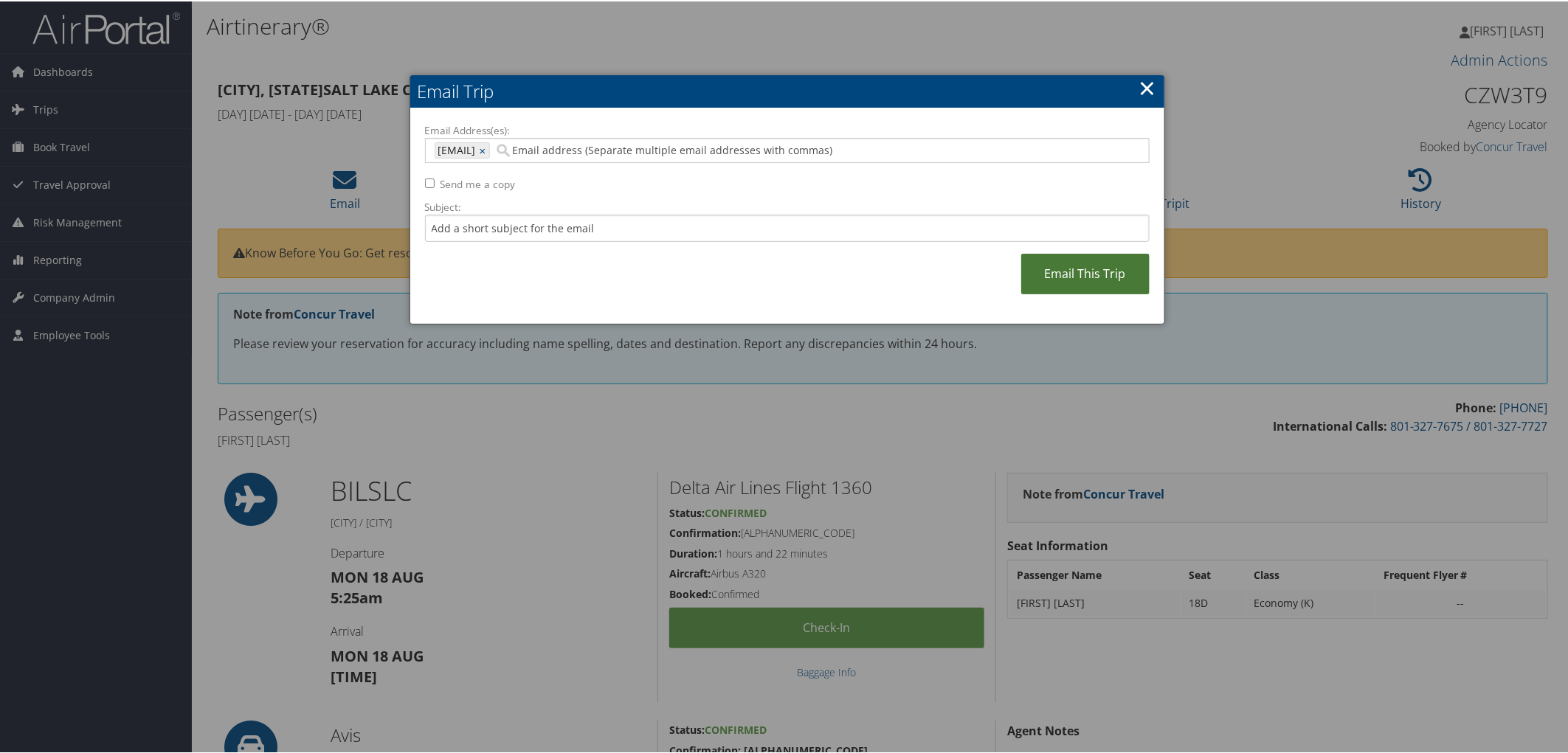click on "Email This Trip" at bounding box center (1085, 272) 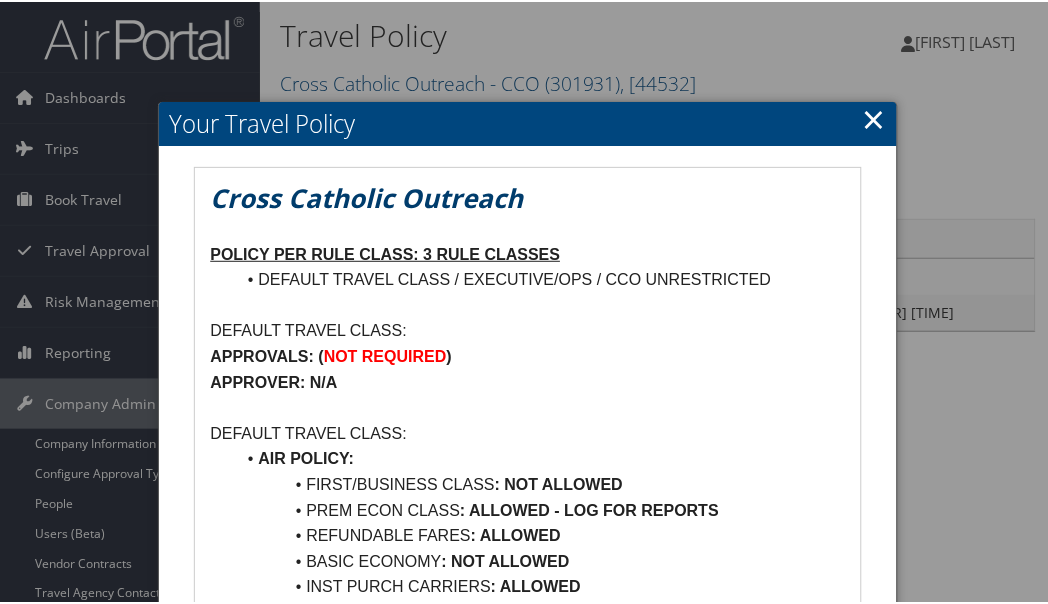 scroll, scrollTop: 222, scrollLeft: 0, axis: vertical 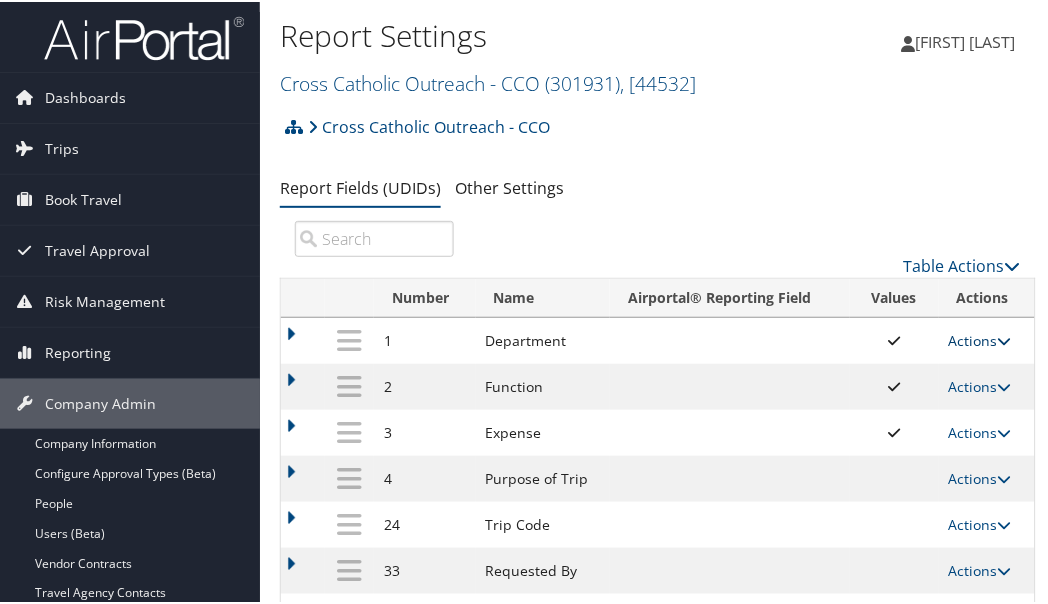 click on "Actions" at bounding box center [980, 338] 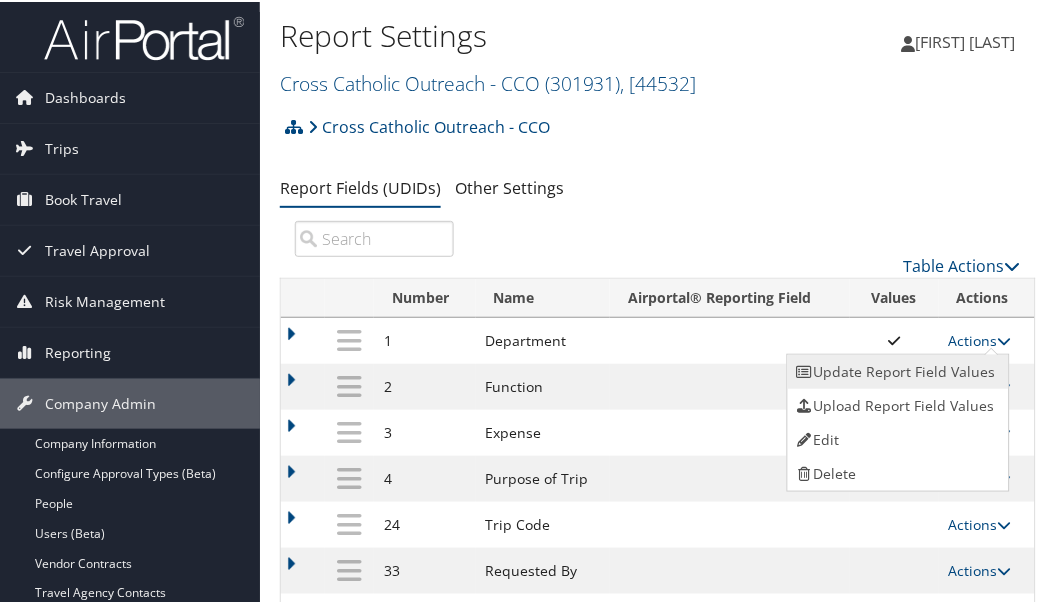 click on "Update Report Field Values" at bounding box center [896, 370] 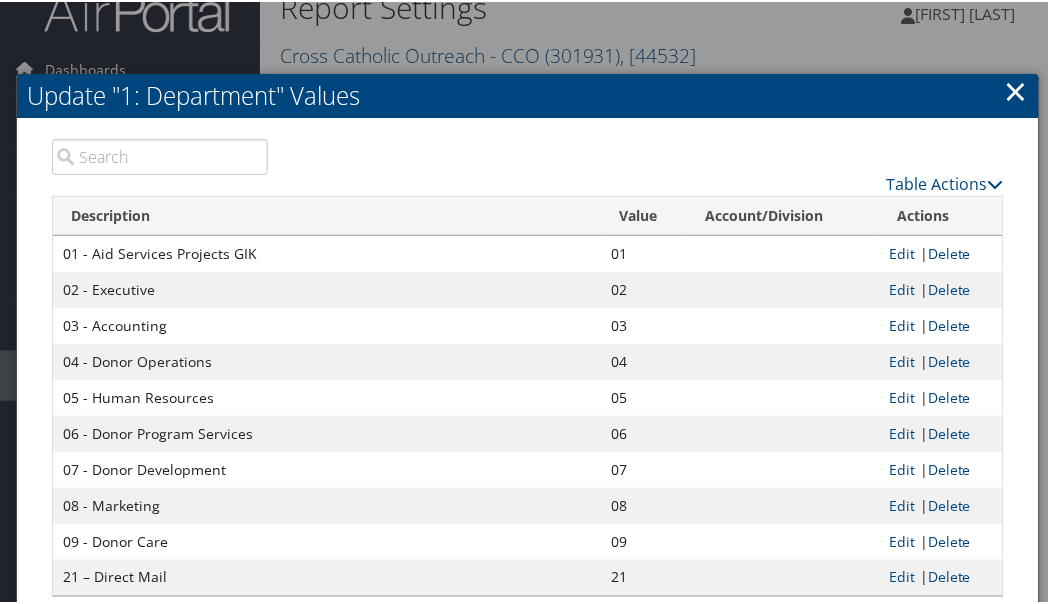scroll, scrollTop: 111, scrollLeft: 0, axis: vertical 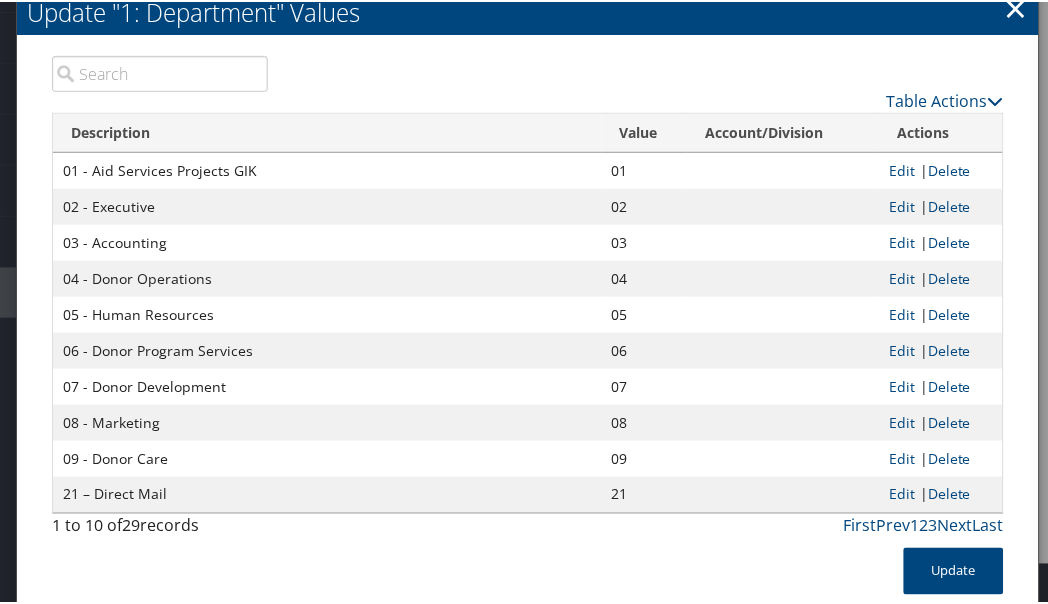 click on "×" at bounding box center [1016, 6] 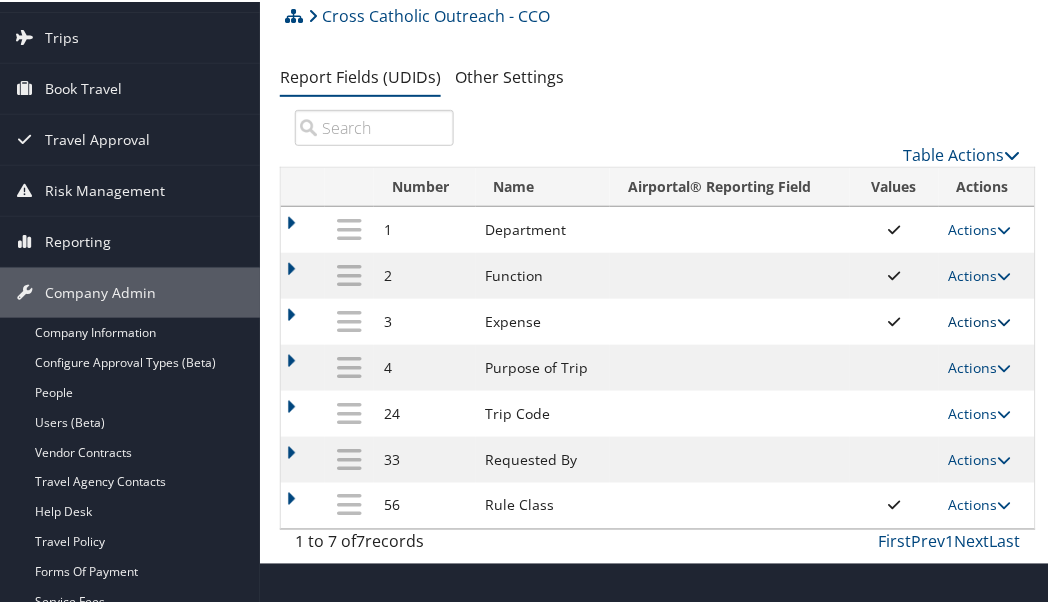 click on "Actions" at bounding box center [980, 319] 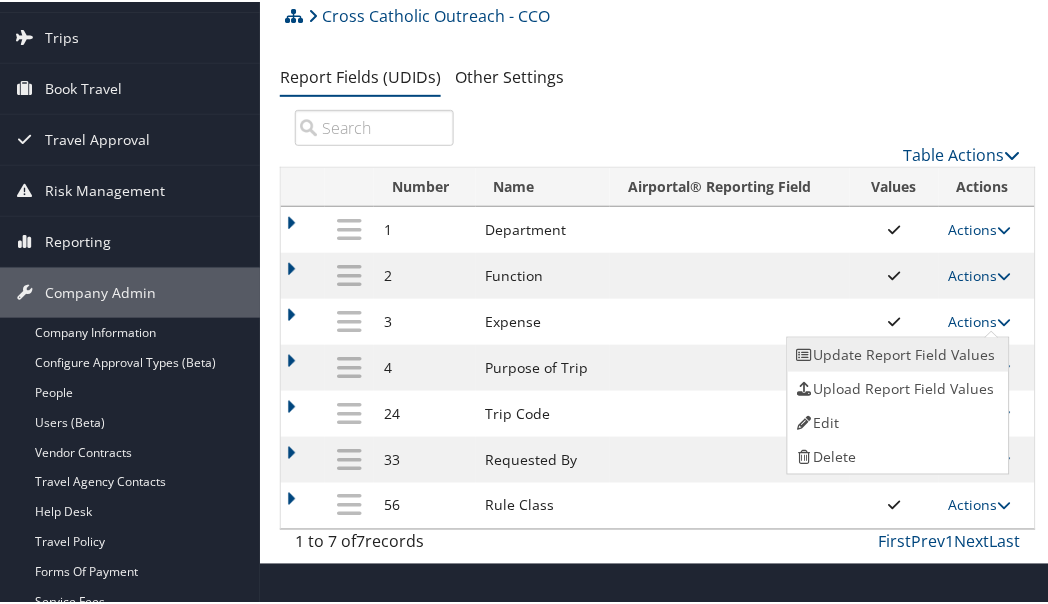 click on "Update Report Field Values" at bounding box center [896, 353] 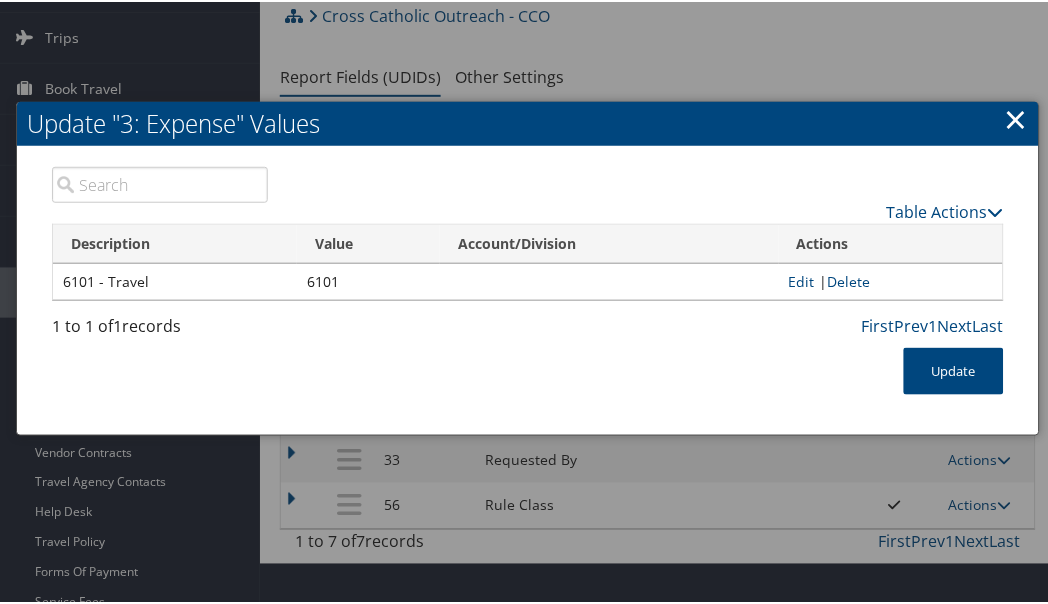 click on "×" at bounding box center (1016, 117) 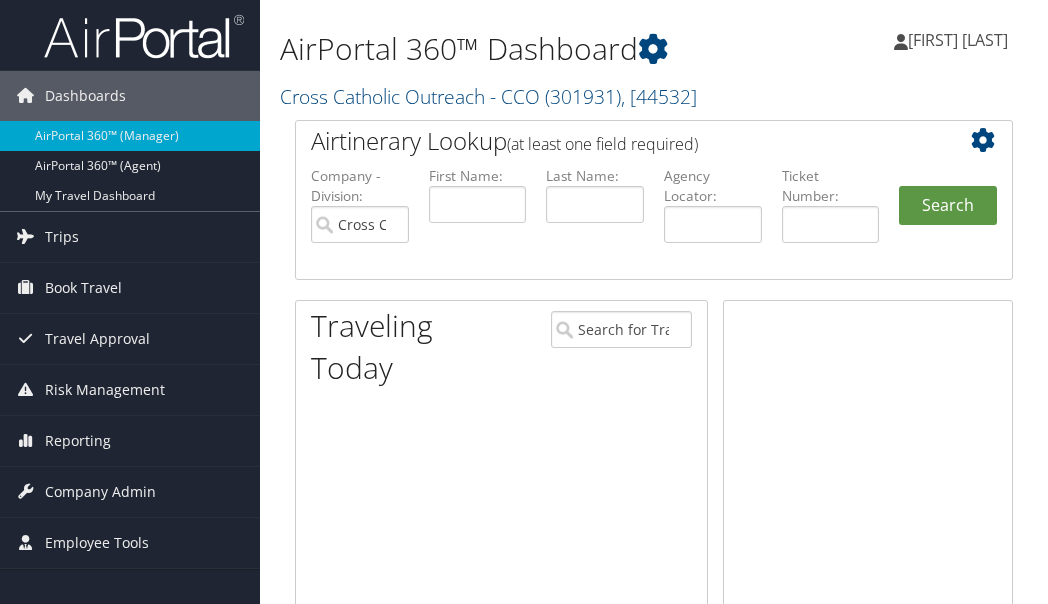 scroll, scrollTop: 0, scrollLeft: 0, axis: both 